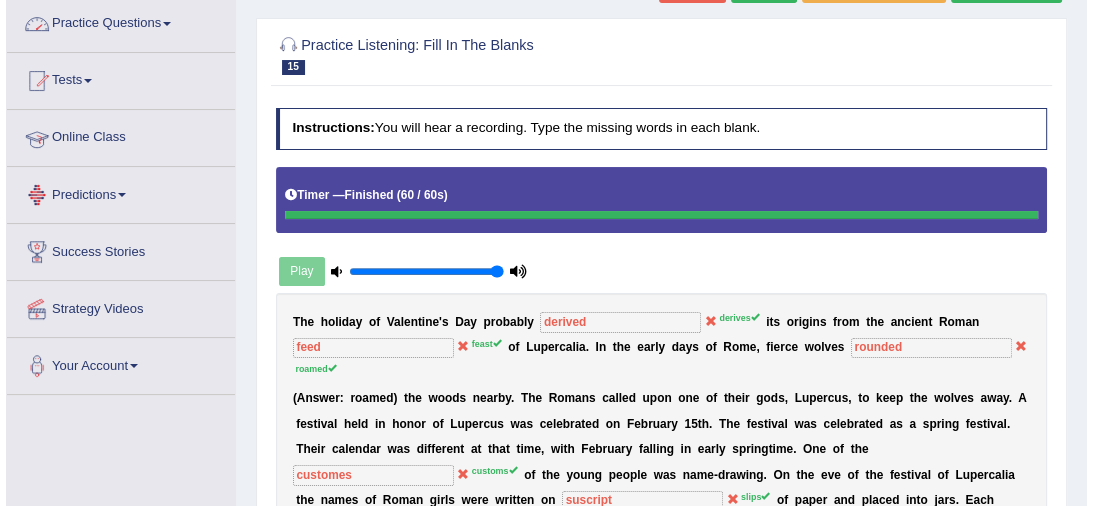 scroll, scrollTop: 0, scrollLeft: 0, axis: both 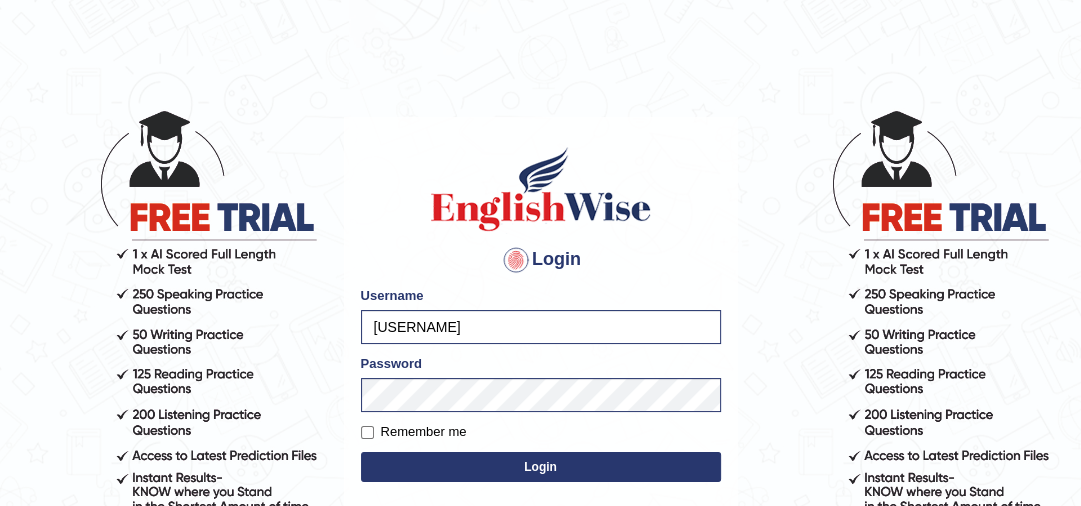 click on "Login
Please fix the following errors:
Username
YulyH
Password
Remember me
Login
Don't have an account?
Create an account
Forgot Password
2025 ©  English Wise.  All Rights Reserved  Back to English Wise" at bounding box center (540, 307) 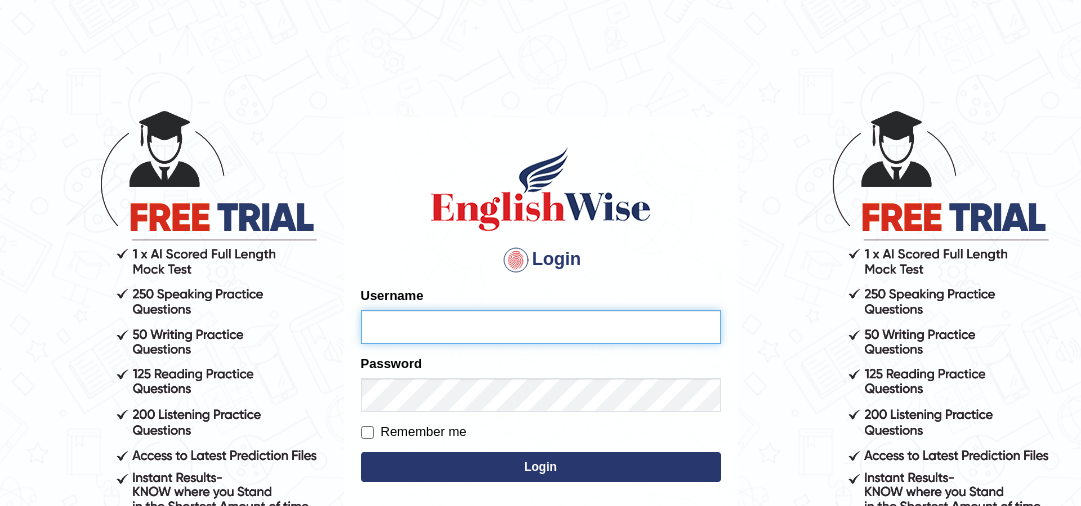 scroll, scrollTop: 0, scrollLeft: 0, axis: both 